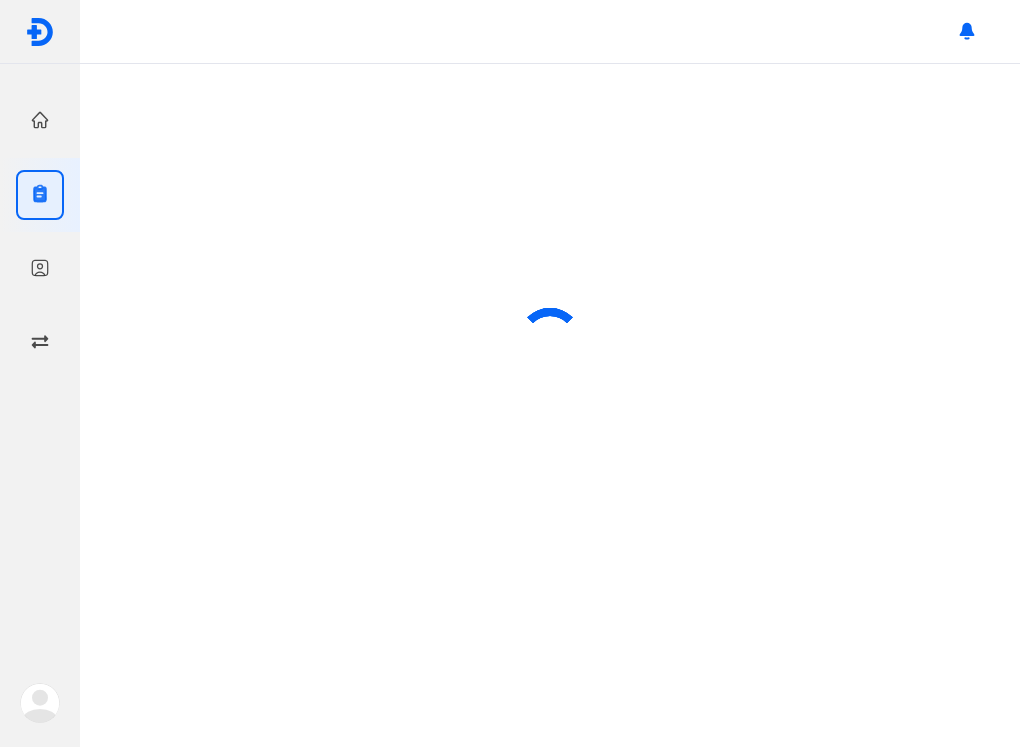scroll, scrollTop: 0, scrollLeft: 0, axis: both 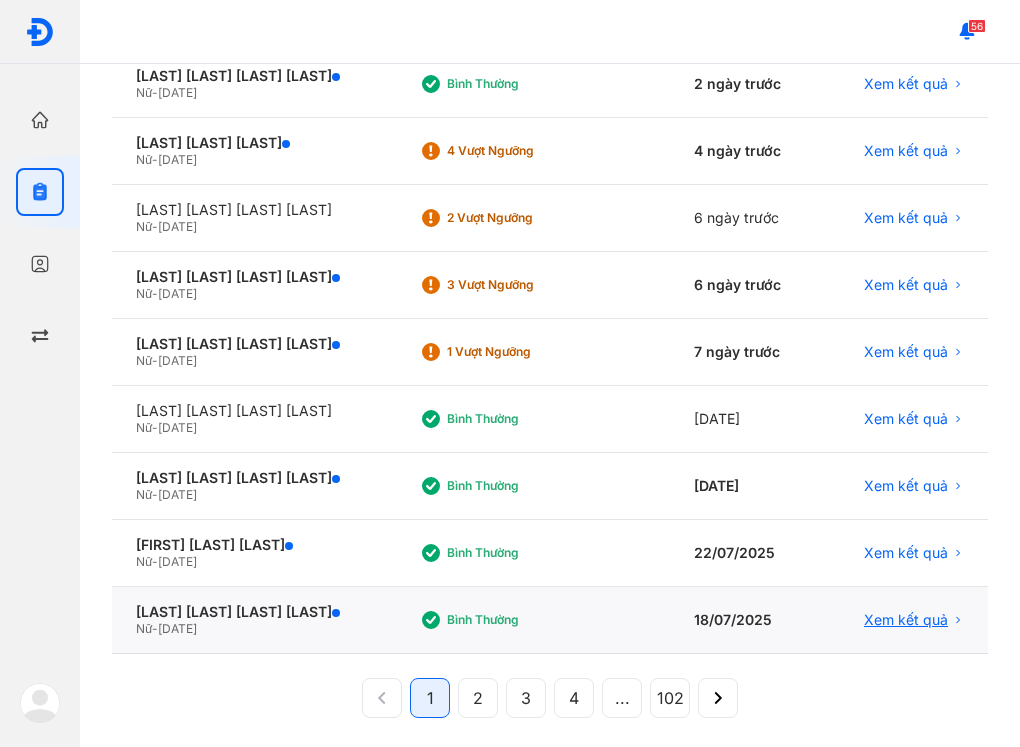 click on "Xem kết quả" at bounding box center [906, 620] 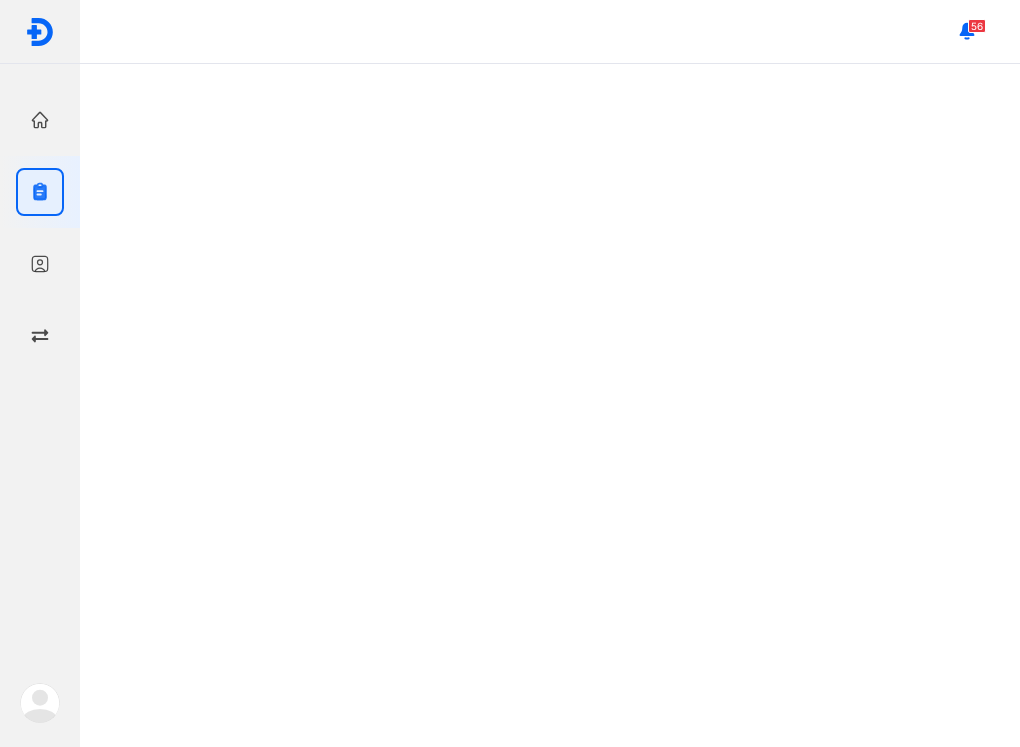 scroll, scrollTop: 0, scrollLeft: 0, axis: both 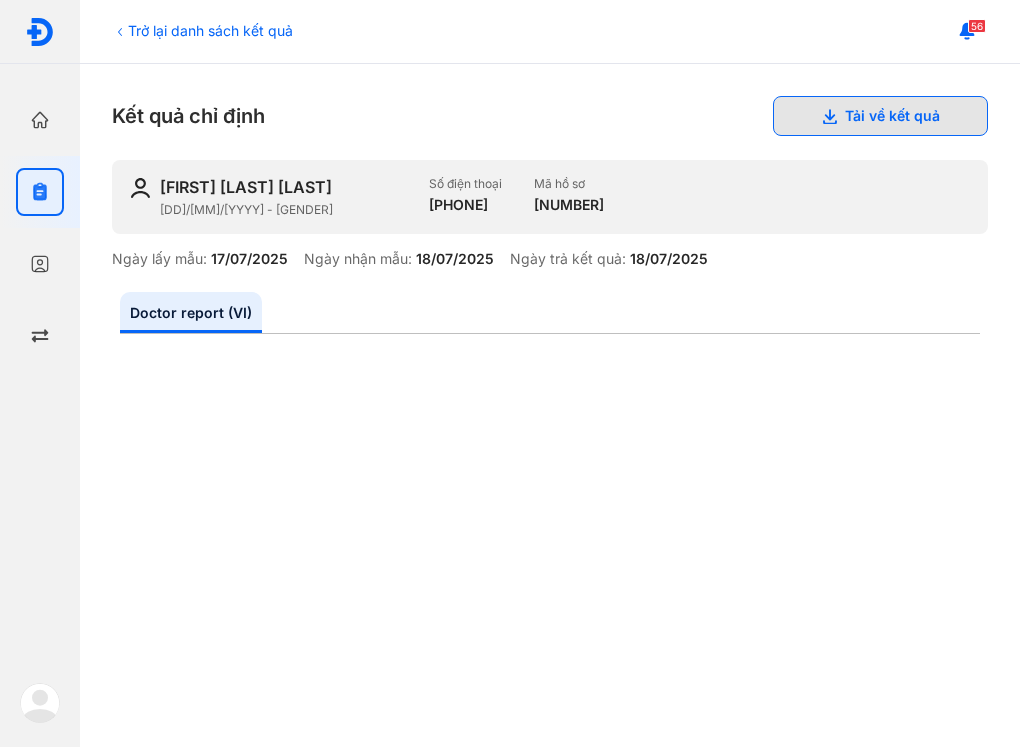 click on "Tải về kết quả" at bounding box center (880, 116) 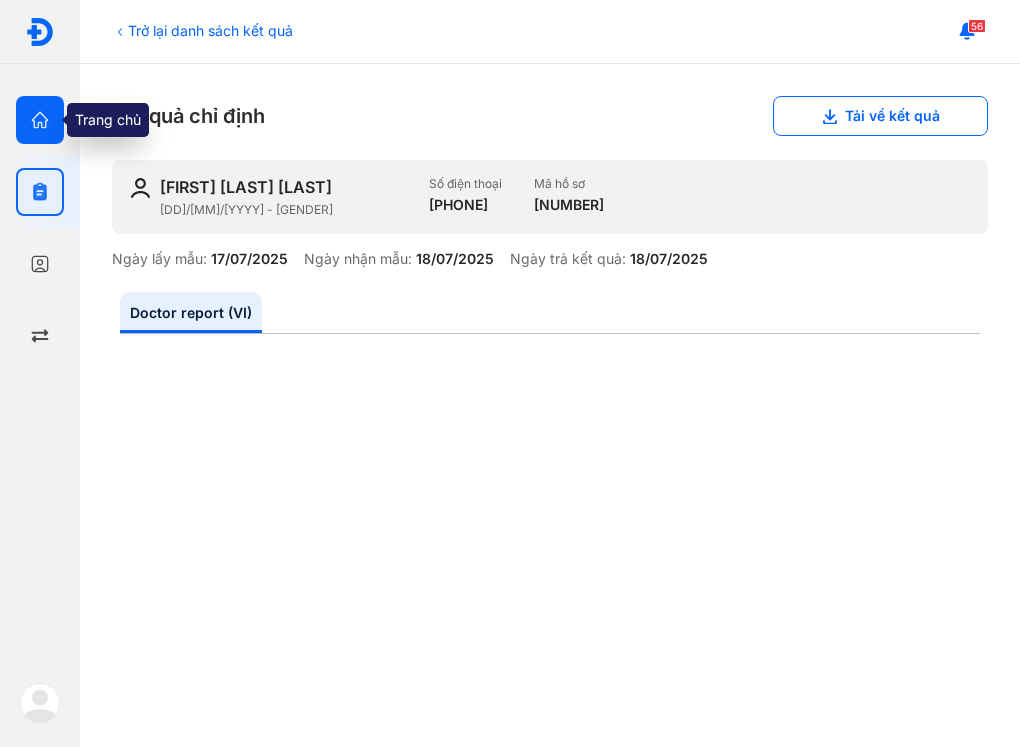 click at bounding box center [40, 120] 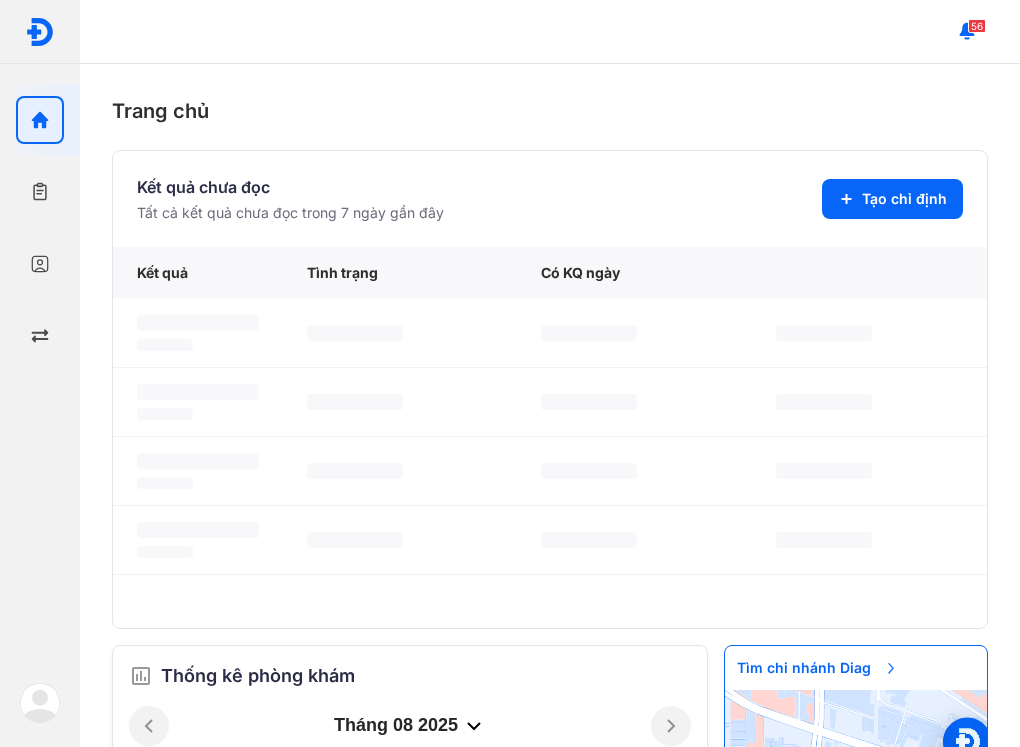 scroll, scrollTop: 0, scrollLeft: 0, axis: both 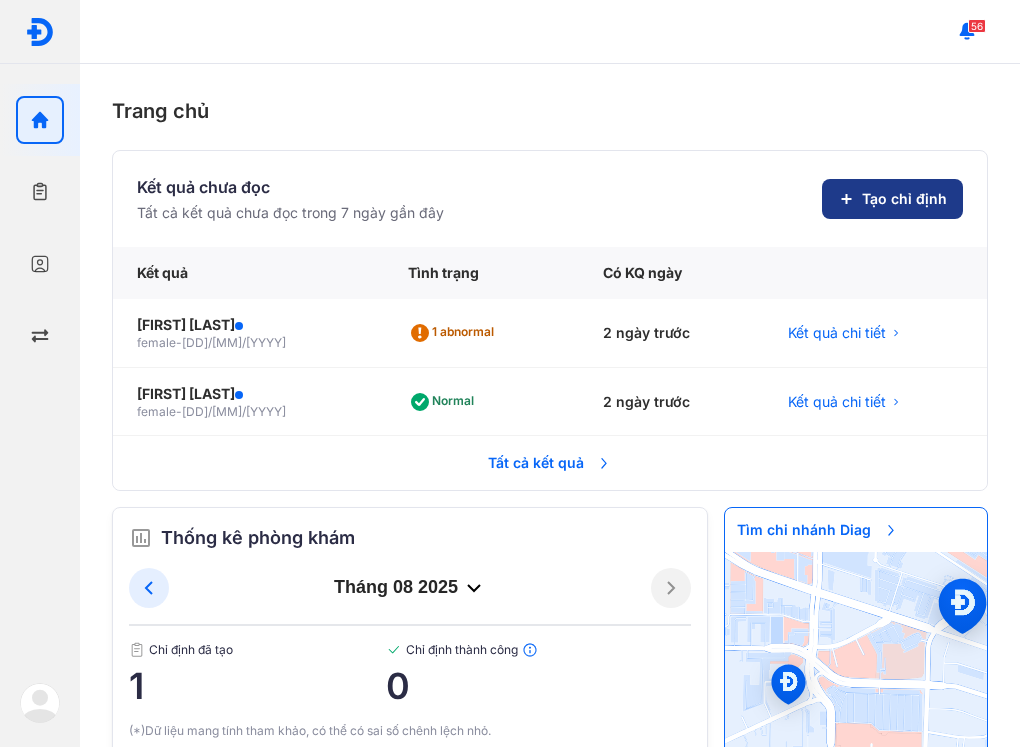 click on "Tạo chỉ định" 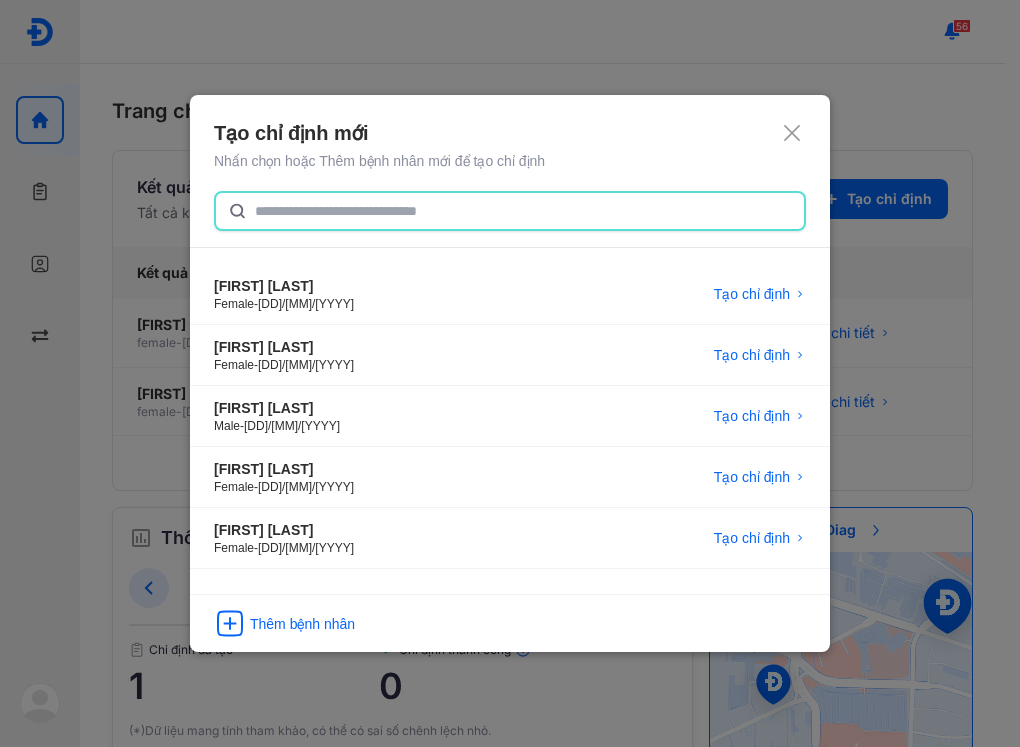 click 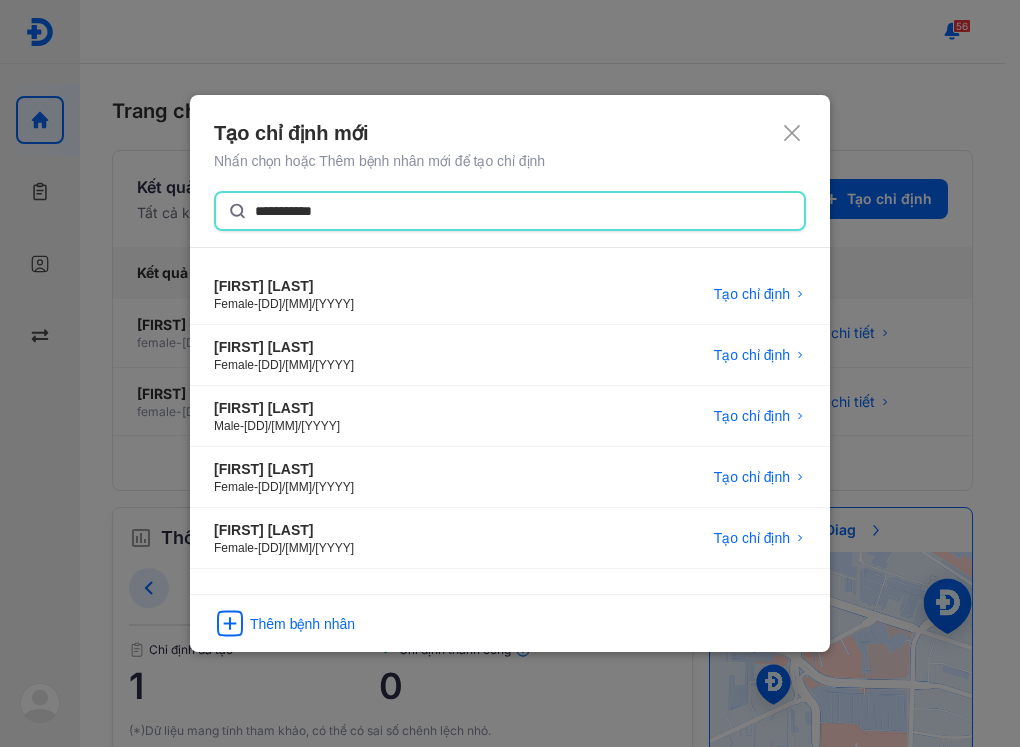 type on "**********" 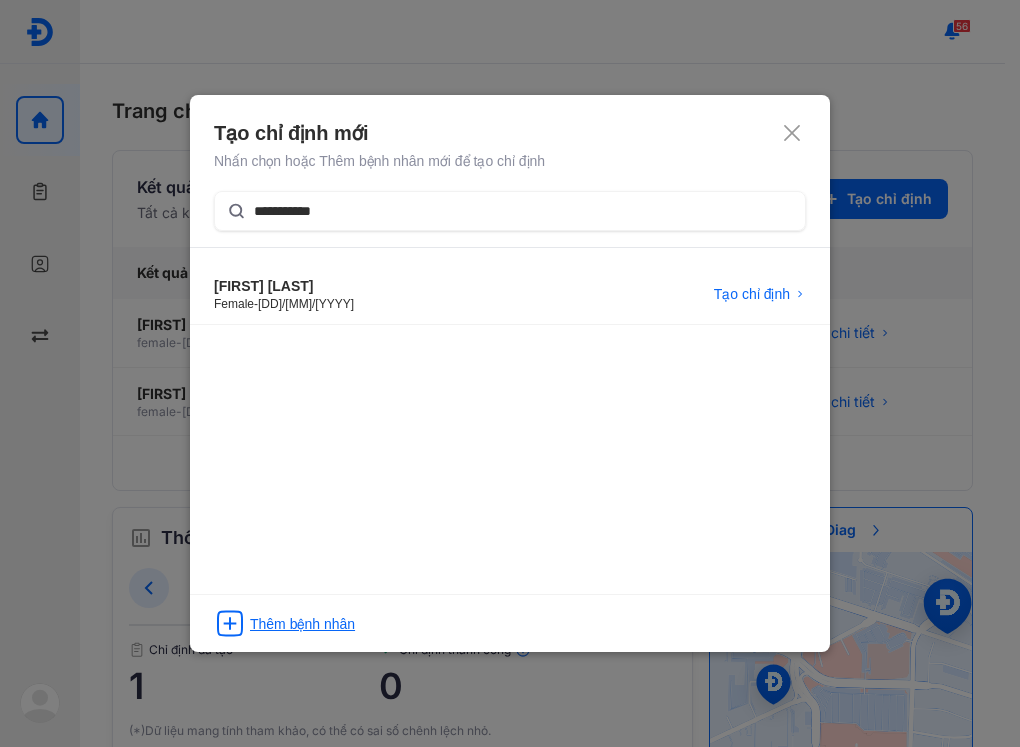 click on "Thêm bệnh nhân" at bounding box center [302, 624] 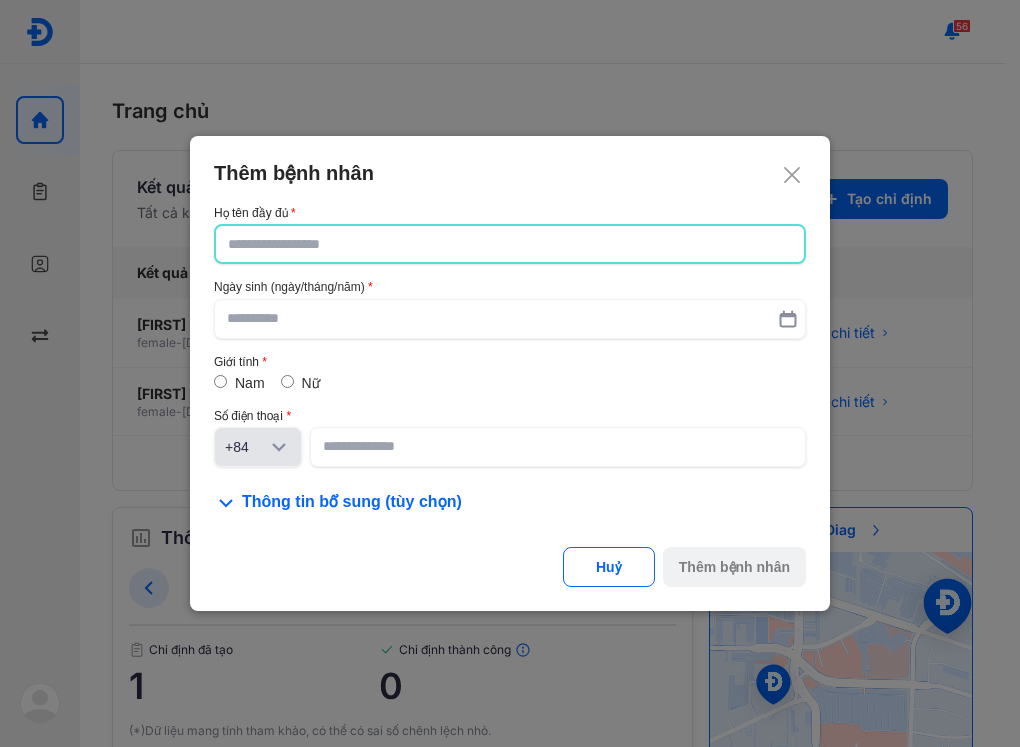 click 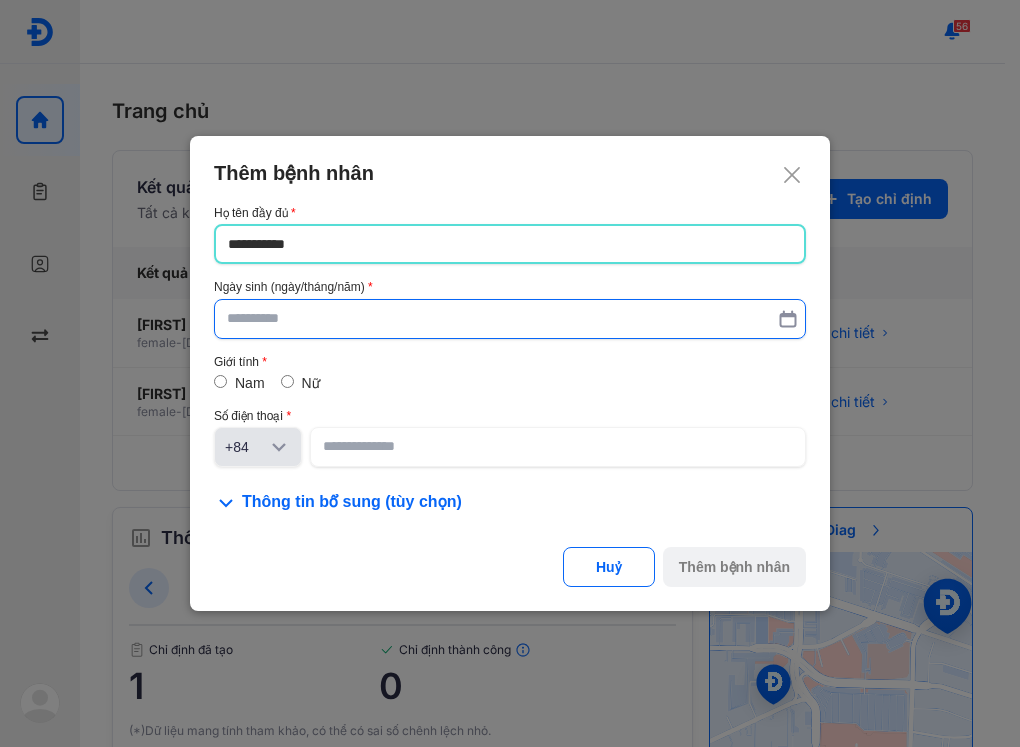 type on "**********" 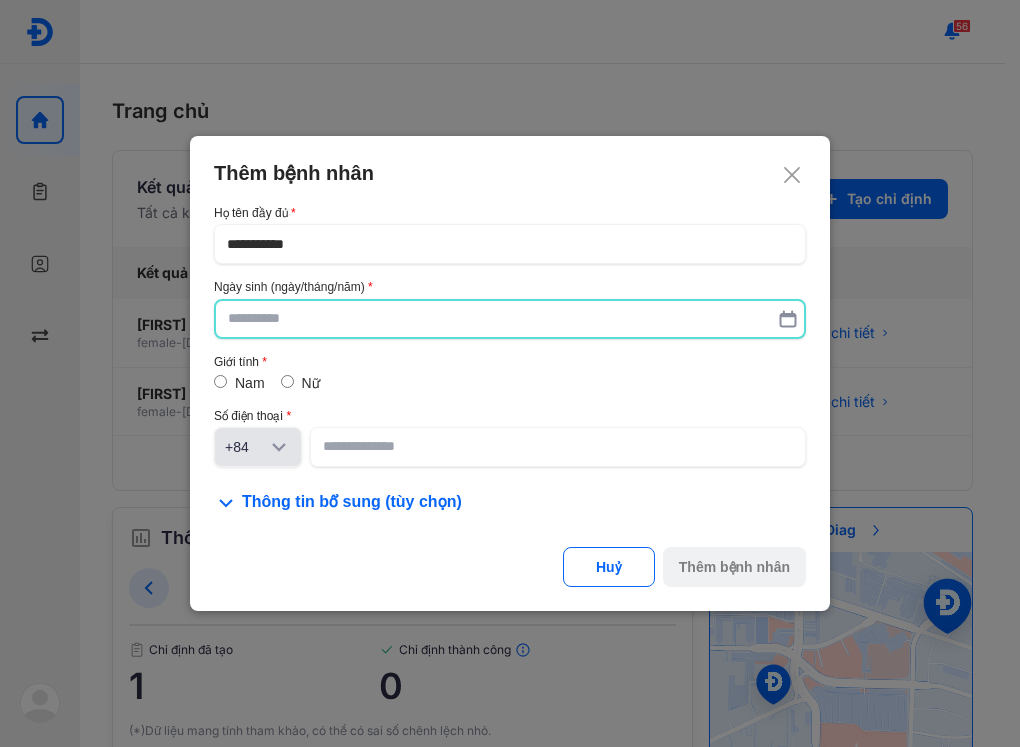 click at bounding box center (510, 319) 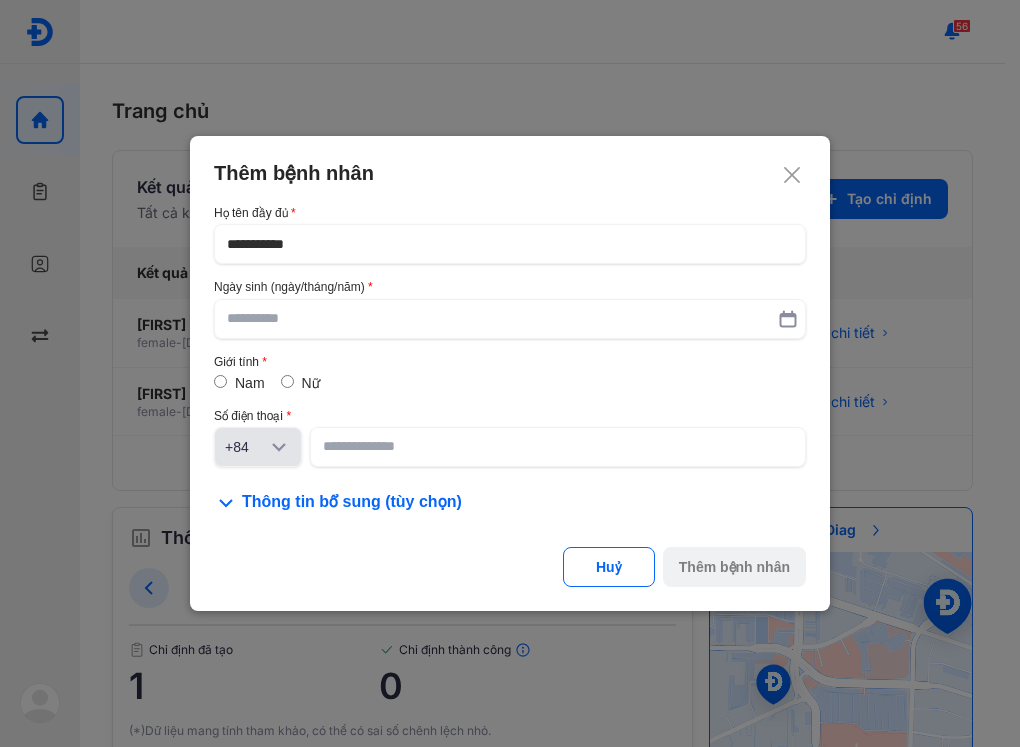 click 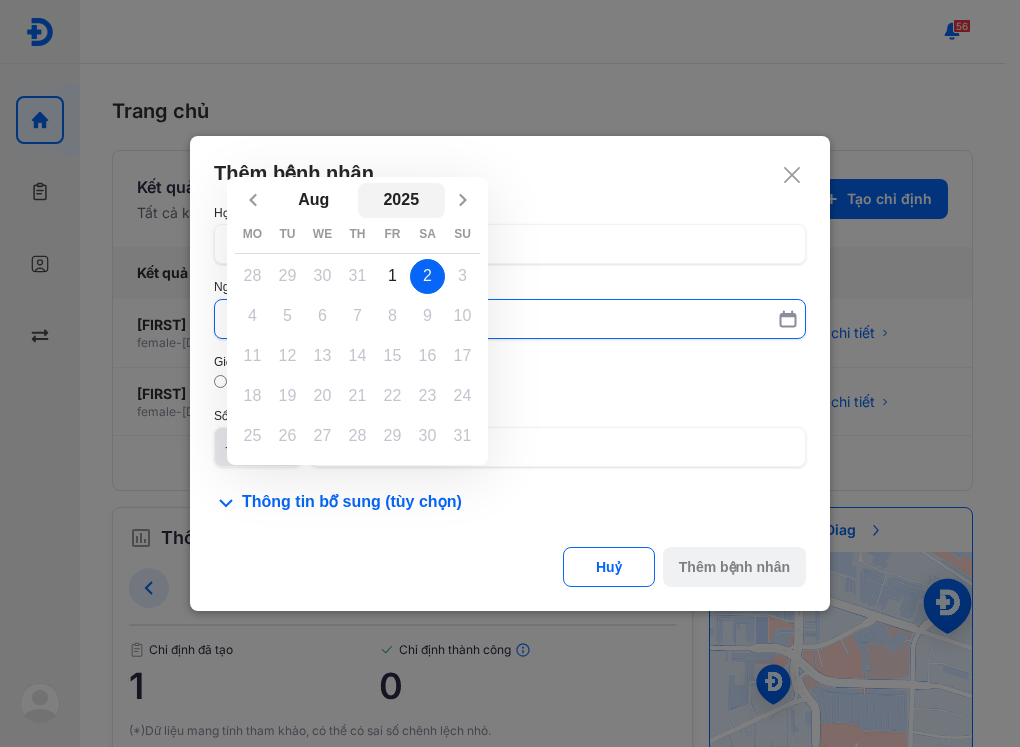 click on "2025" 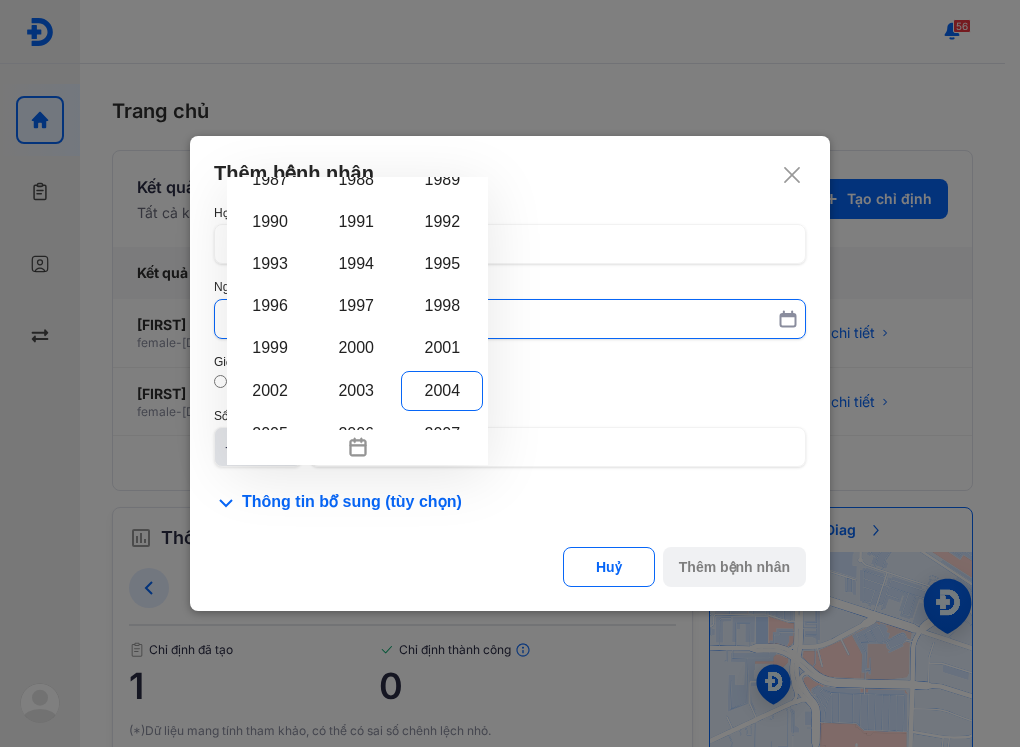 scroll, scrollTop: 1203, scrollLeft: 0, axis: vertical 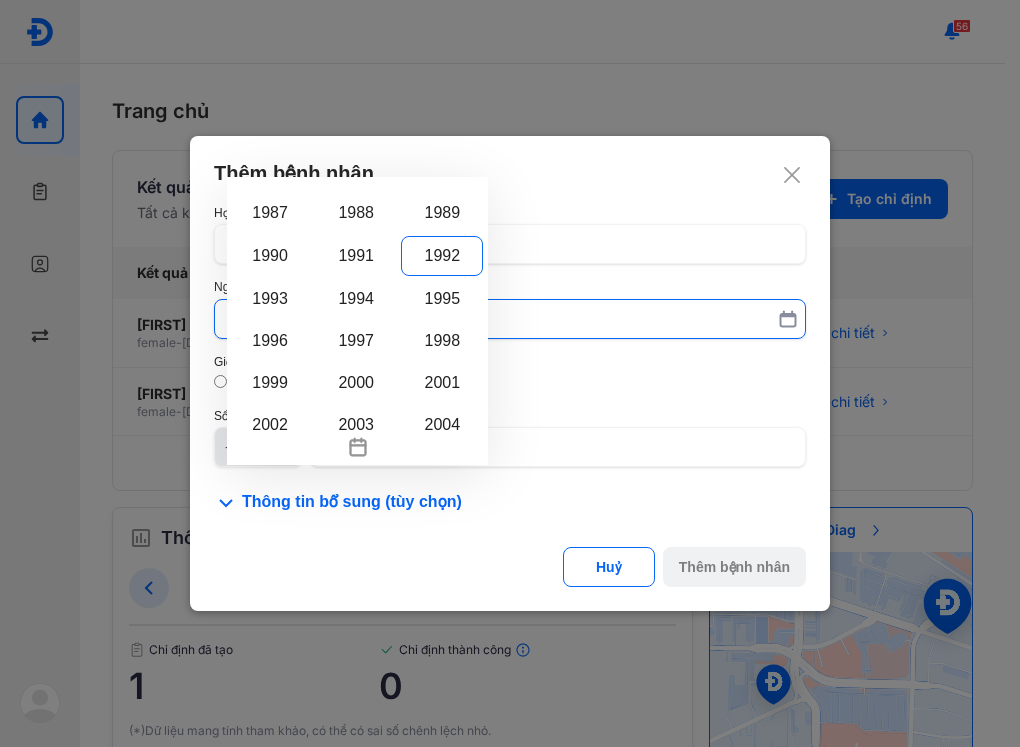 click on "1992" at bounding box center [442, 256] 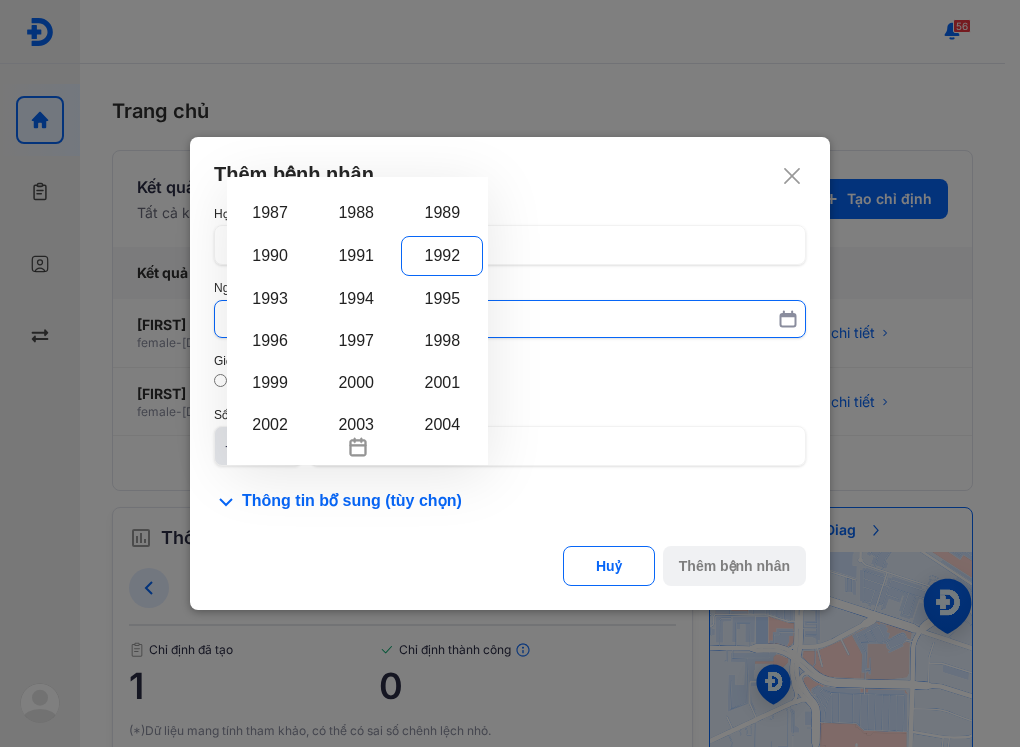 click on "Aug 2025 1900 1901 1902 1903 1904 1905 1906 1907 1908 1909 1910 1911 1912 1913 1914 1915 1916 1917 1918 1919 1920 1921 1922 1923 1924 1925 1926 1927 1928 1929 1930 1931 1932 1933 1934 1935 1936 1937 1938 1939 1940 1941 1942 1943 1944 1945 1946 1947 1948 1949 1950 1951 1952 1953 1954 1955 1956 1957 1958 1959 1960 1961 1962 1963 1964 1965 1966 1967 1968 1969 1970 1971 1972 1973 1974 1975 1976 1977 1978 1979 1980 1981 1982 1983 1984 1985 1986 1987 1988 1989 1990 1991 1992 1993 1994 1995 1996 1997 1998 1999 2000 2001 2002 2003 2004 2005 2006 2007 2008 2009 2010 2011 2012 2013 2014 2015 2016 2017 2018 2019 2020 2021 2022 2023 2024 2025 2026 2027 2028 2029 2030 2031 2032 2033 2034 2035 2036 2037 2038 2039 2040 2041 2042 2043 2044 2045 2046 2047 2048 2049 2050 2051 2052 2053 2054 2055 2056 2057 2058 2059 2060 2061 2062 2063 2064 2065 2066 2067 2068 2069 2070 2071 2072 2073 2074 2075 2076 2077 2078 2079 2080 2081 2082 2083 2084 2085 2086 2087 2088 2089 2090 2091 2092 2093 2094 2095 2096 2097 2098 2099 2100 Mo Tu We 1" at bounding box center [510, 319] 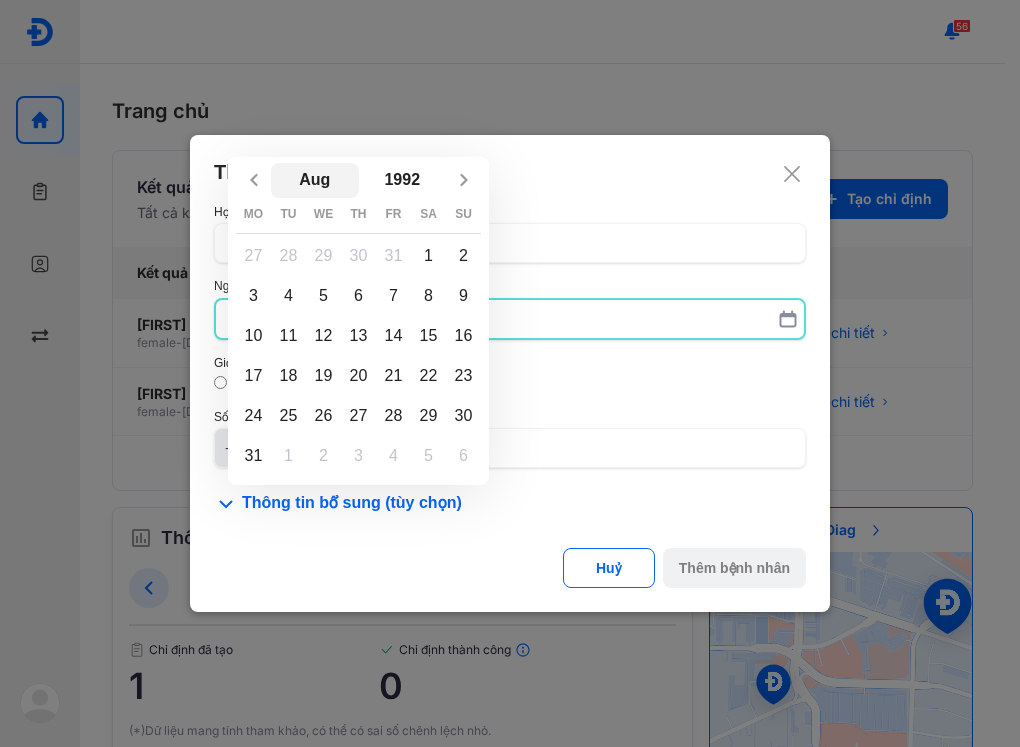 click on "Aug" 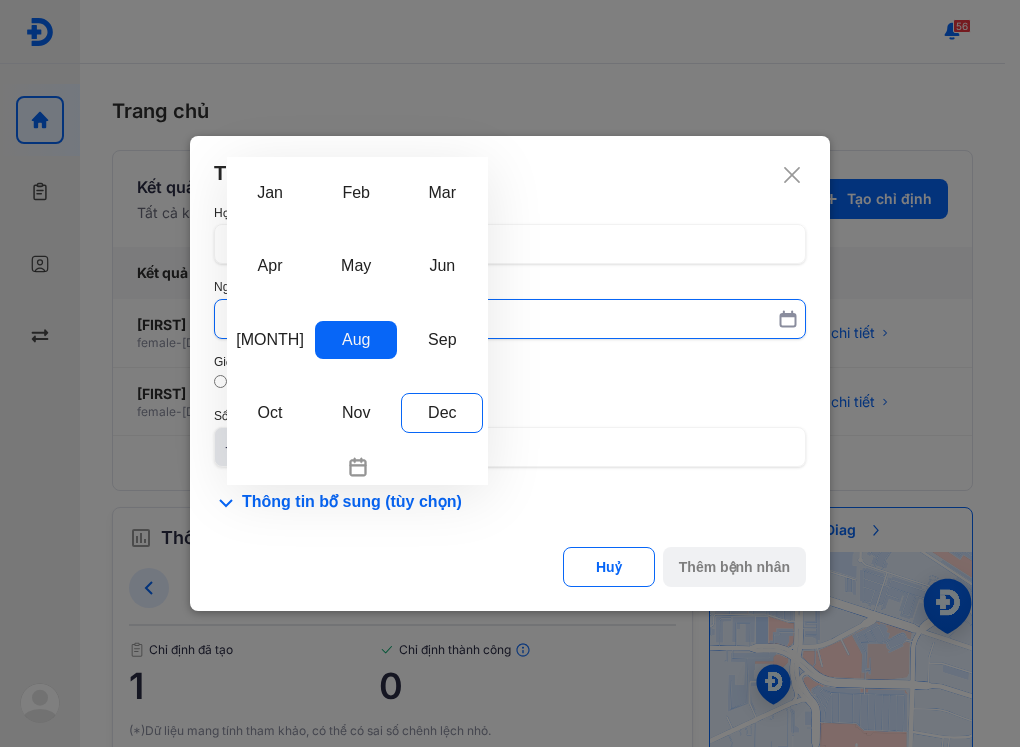 click on "Dec" at bounding box center [442, 413] 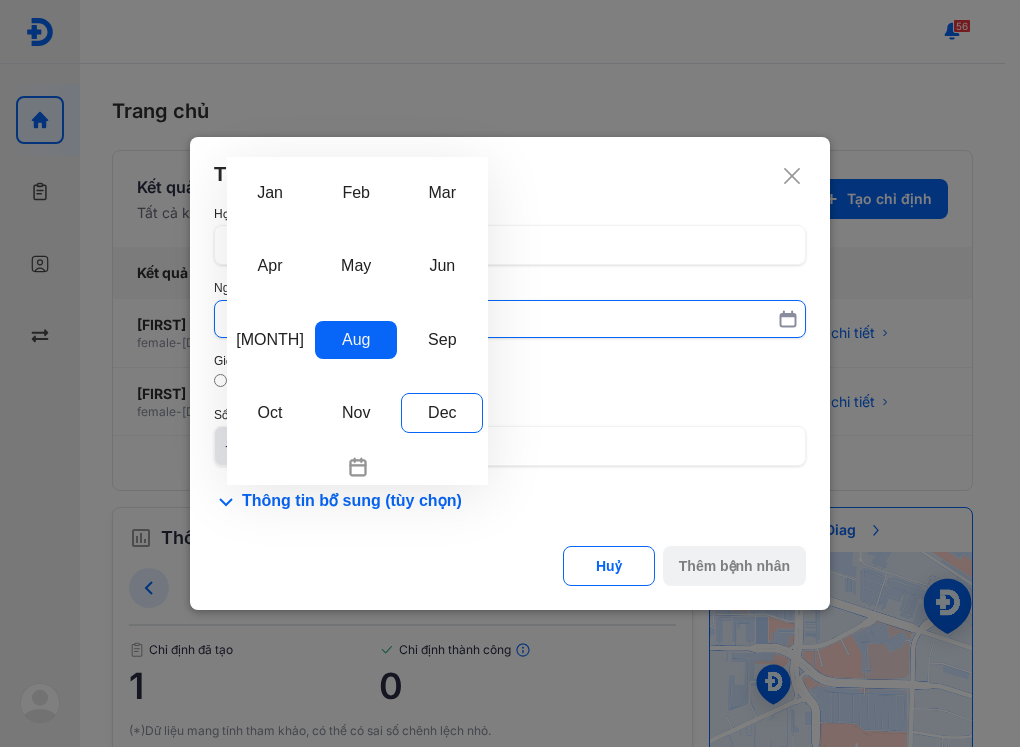 click on "Aug Jan Feb Mar Apr May Jun Jul Aug Sep Oct Nov Dec 1992 Mo Tu We Th Fr Sa Su 27 28 29 30 31 1 2 3 4 5 6 7 8 9 10 11 12 13 14 15 16 17 18 19 20 21 22 23 24 25 26 27 28 29 30 31 1 2 3 4 5 6" at bounding box center [510, 319] 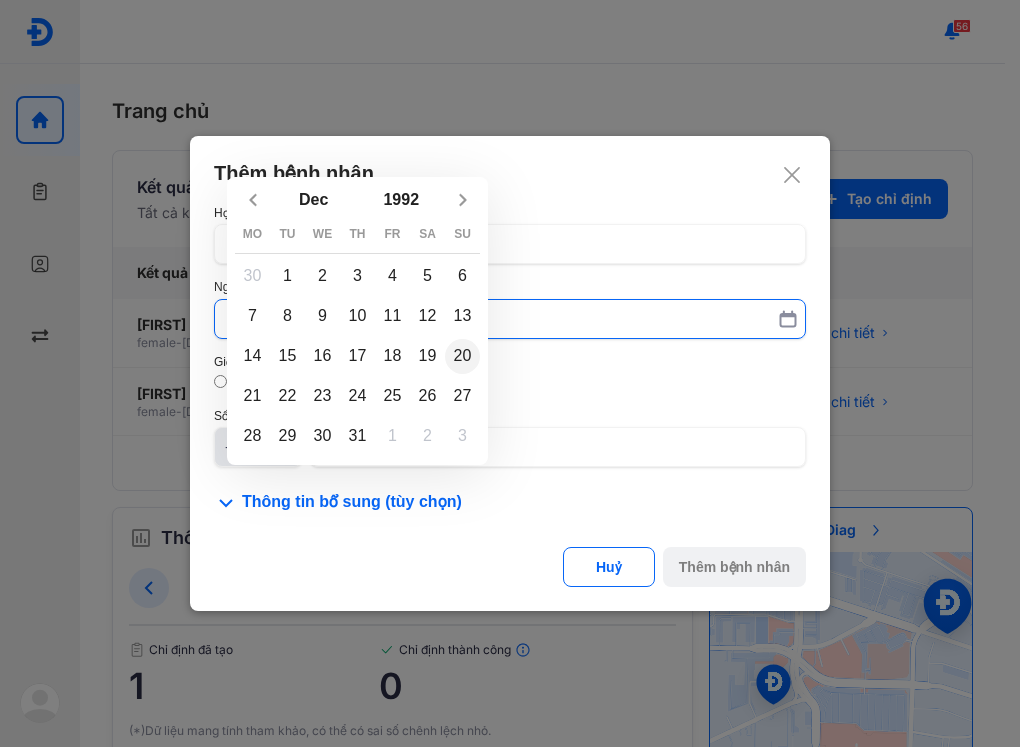 click on "20" at bounding box center [462, 356] 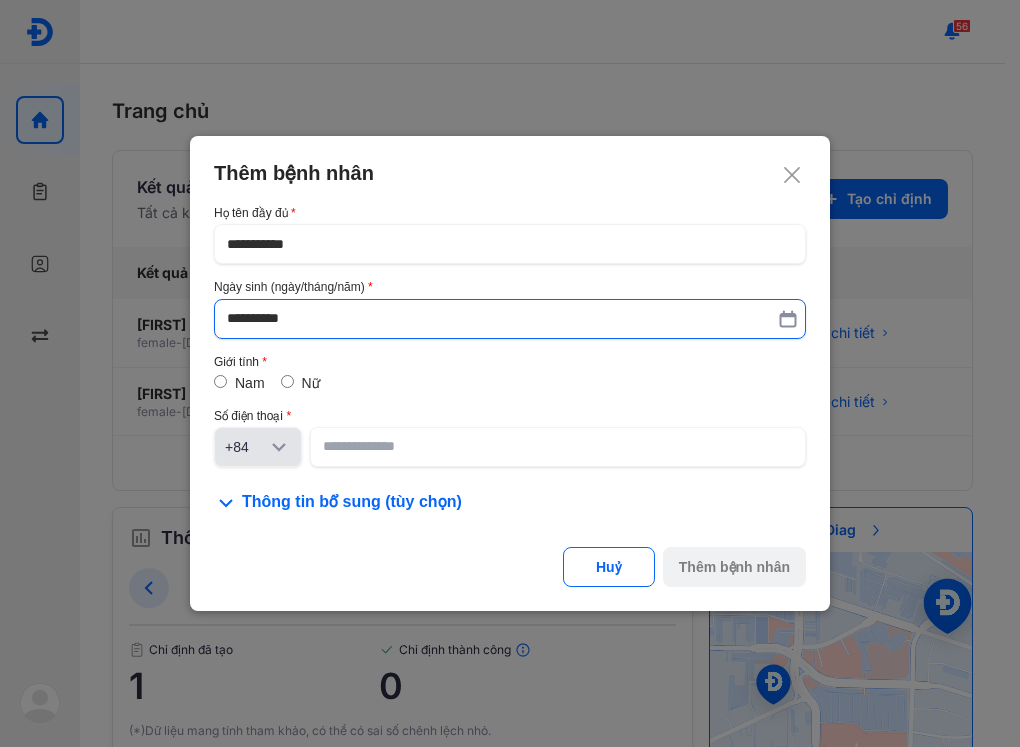 click on "Nữ" at bounding box center (311, 383) 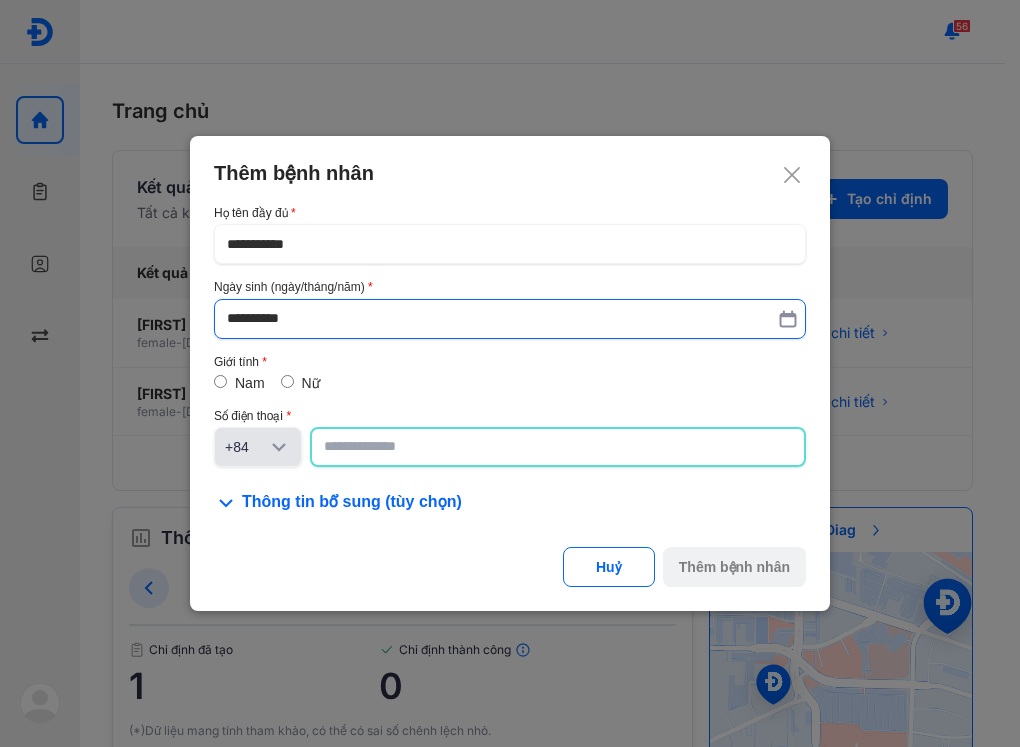 click 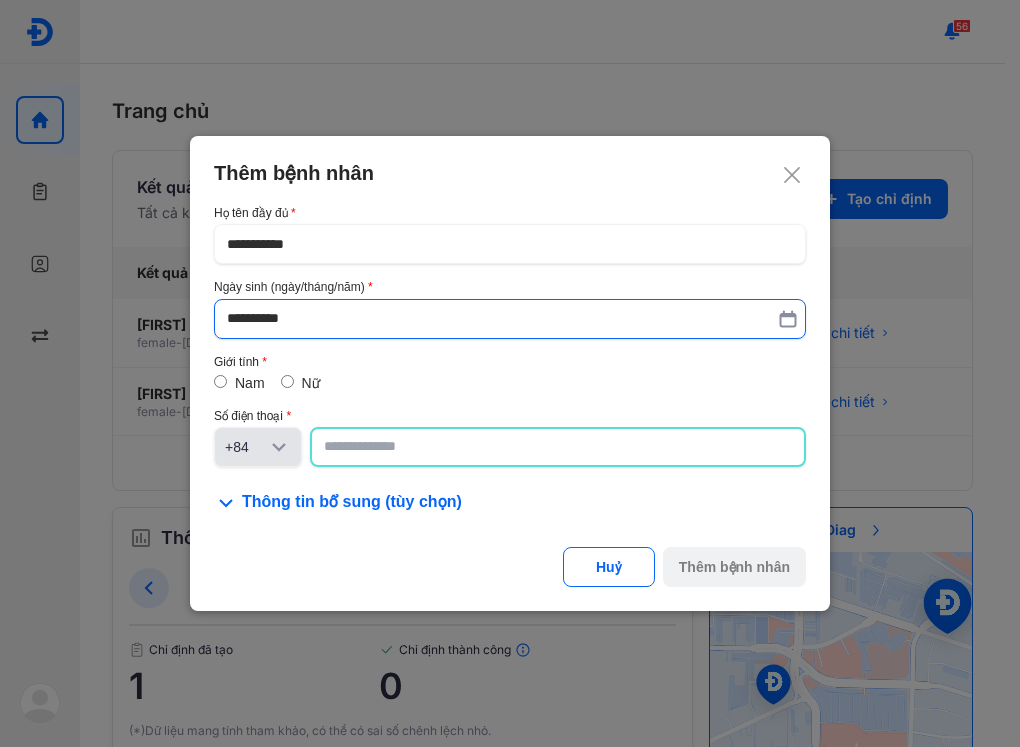 paste on "**********" 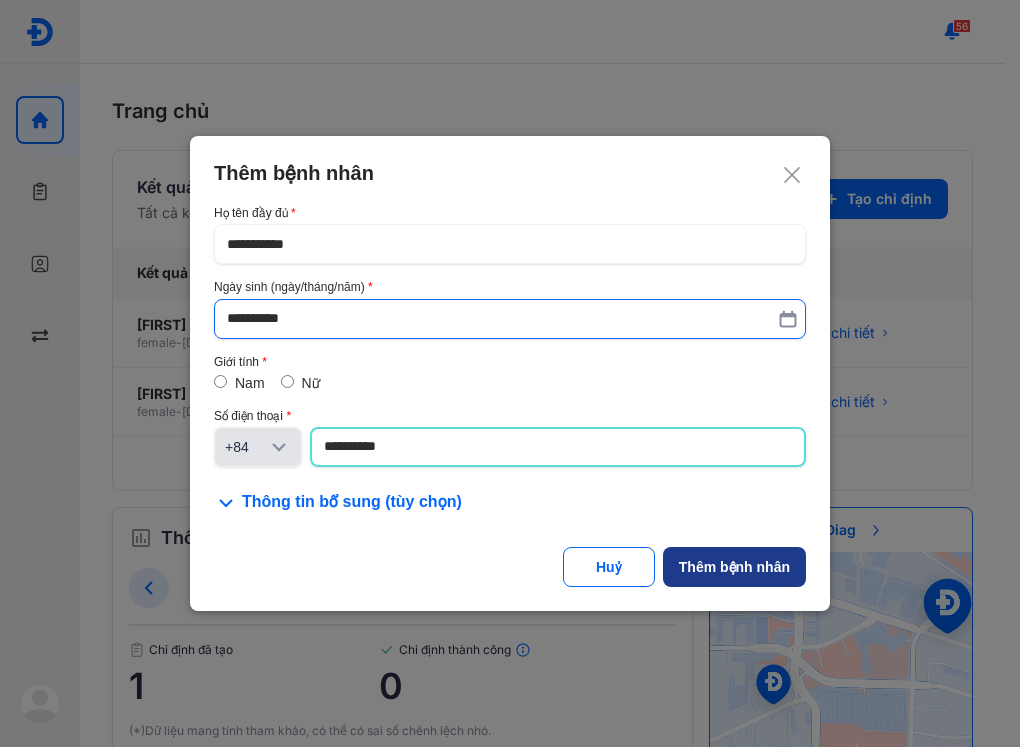 type on "**********" 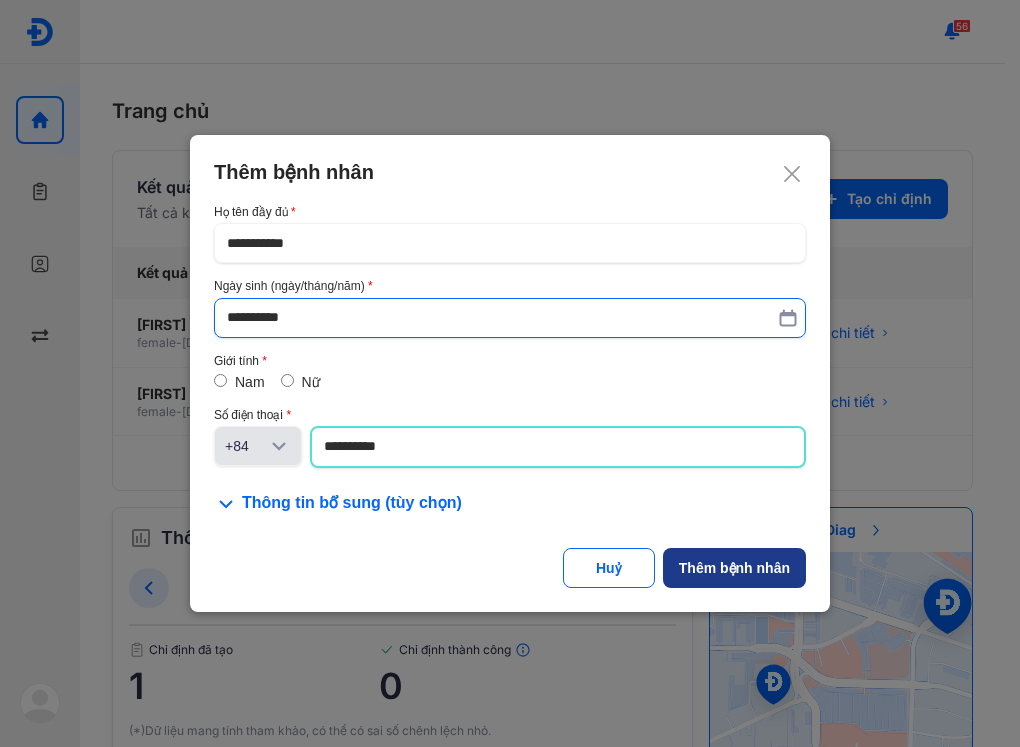 click on "Thêm bệnh nhân" 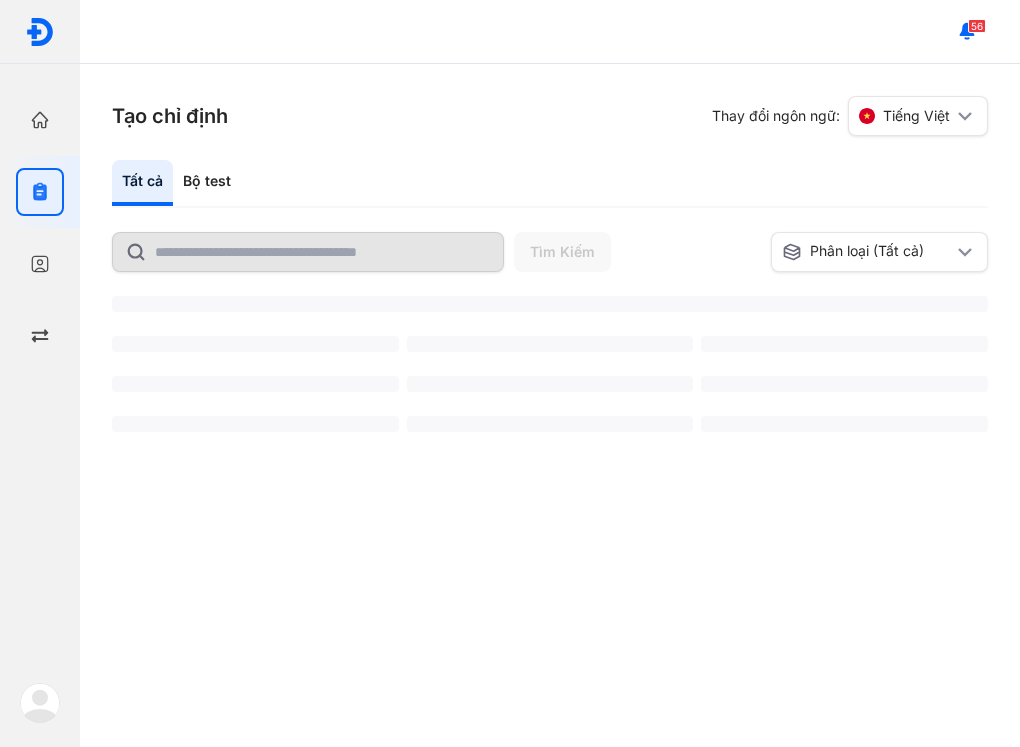 scroll, scrollTop: 0, scrollLeft: 0, axis: both 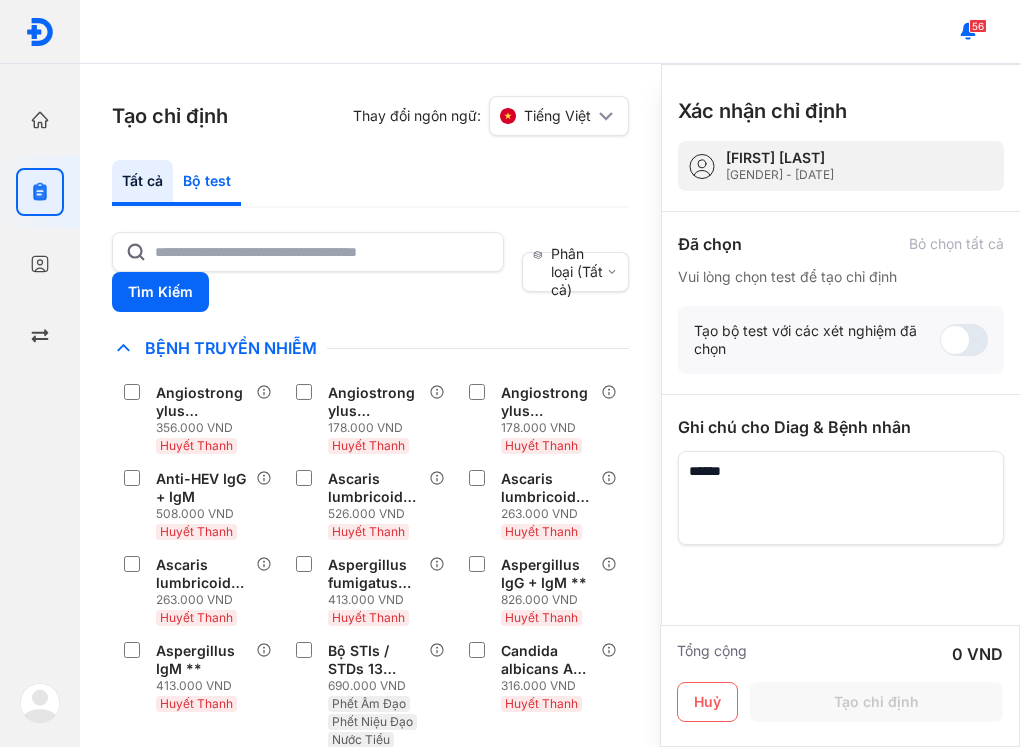 click on "Bộ test" 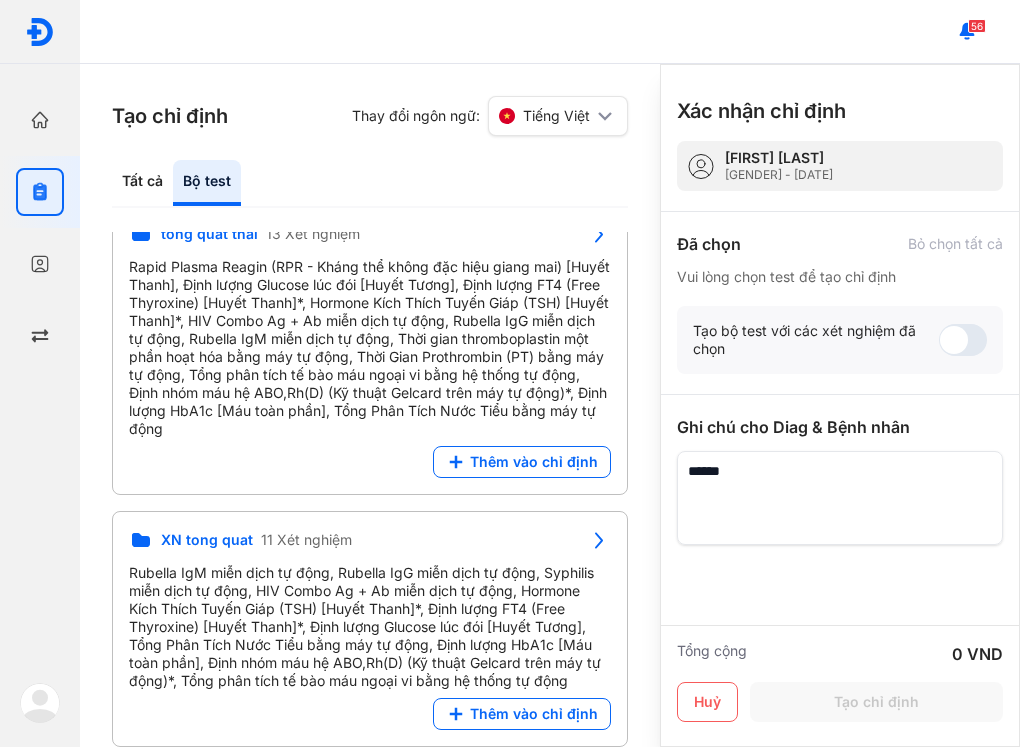 scroll, scrollTop: 881, scrollLeft: 0, axis: vertical 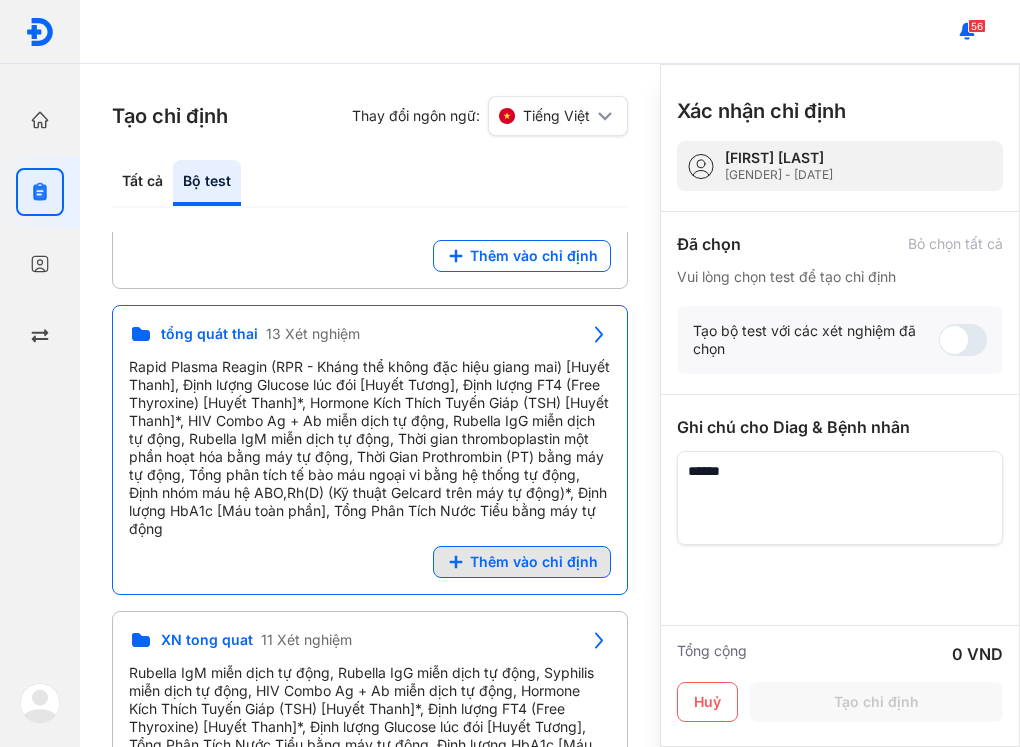 click on "Thêm vào chỉ định" 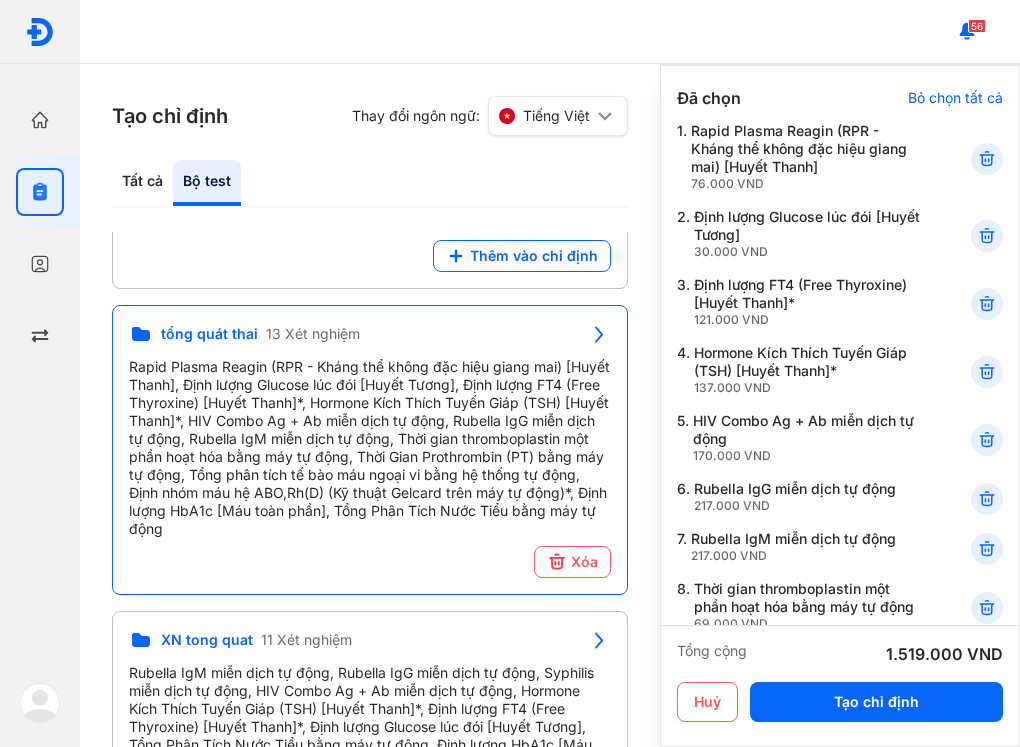 scroll, scrollTop: 0, scrollLeft: 0, axis: both 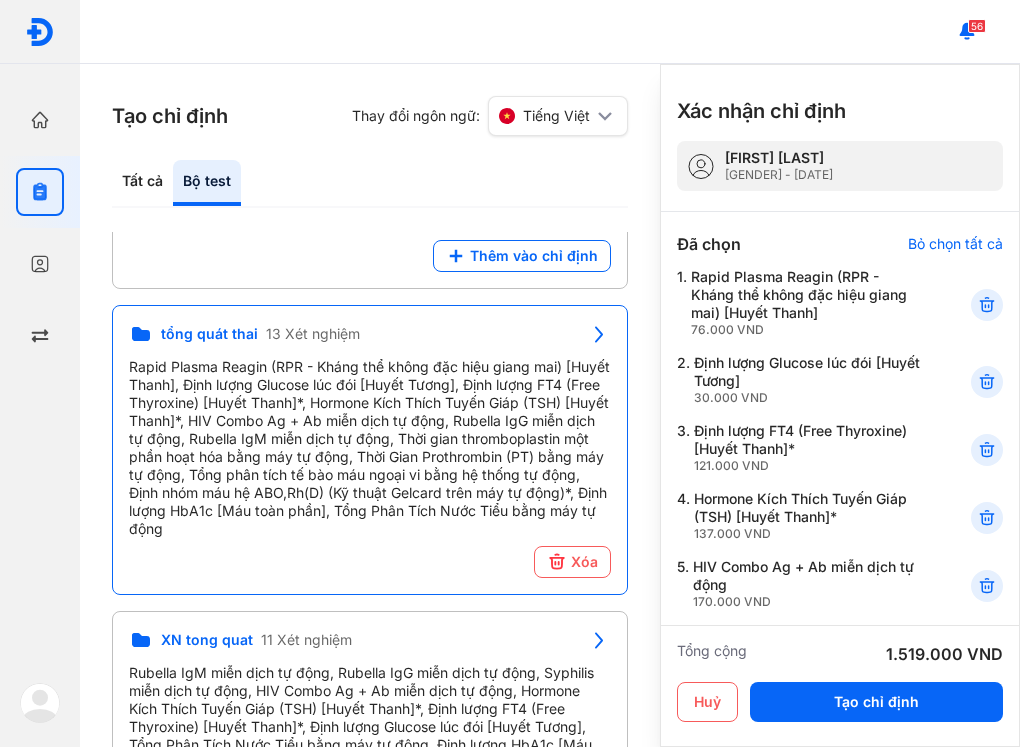 drag, startPoint x: 787, startPoint y: 513, endPoint x: 654, endPoint y: 581, distance: 149.37537 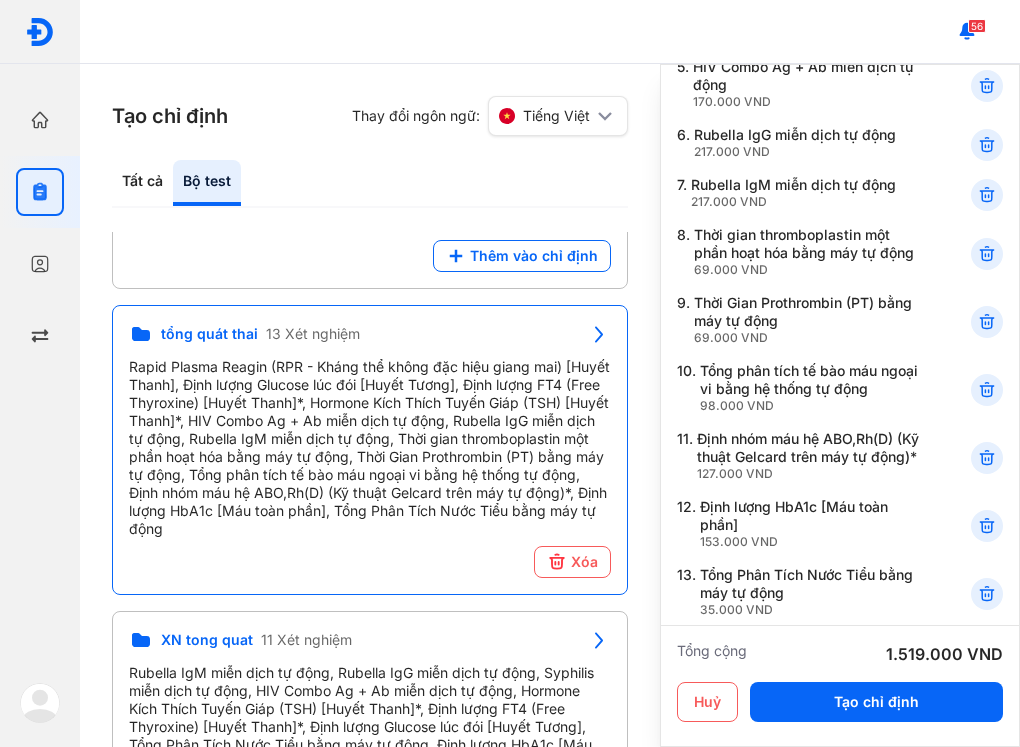 scroll, scrollTop: 923, scrollLeft: 0, axis: vertical 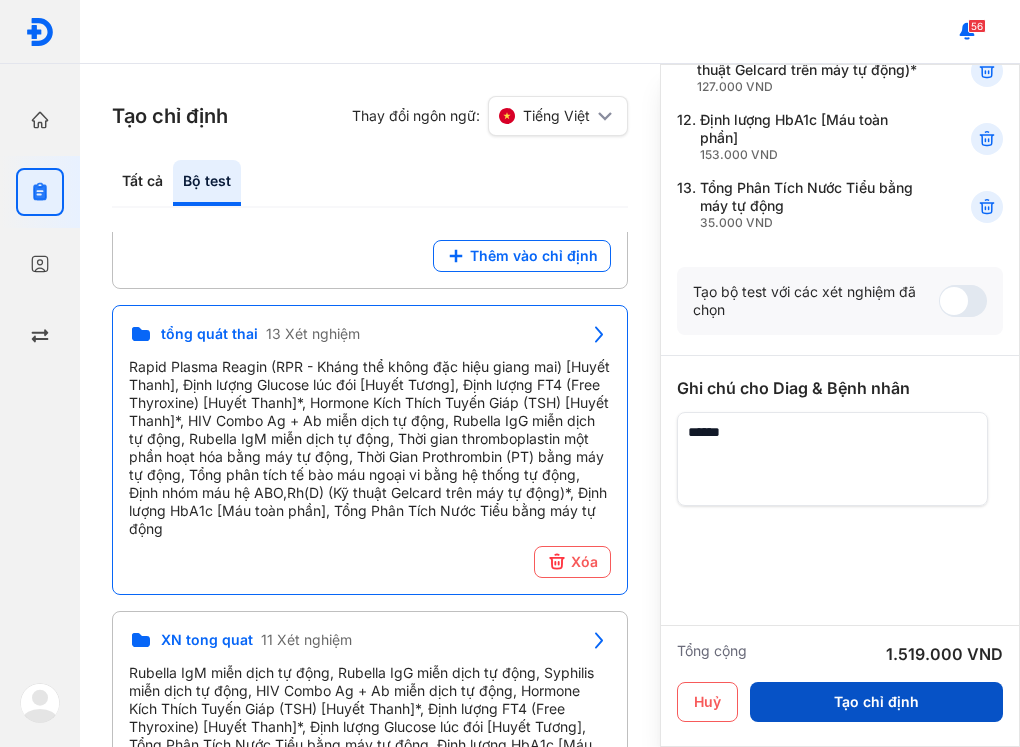 click on "Tạo chỉ định" at bounding box center [876, 702] 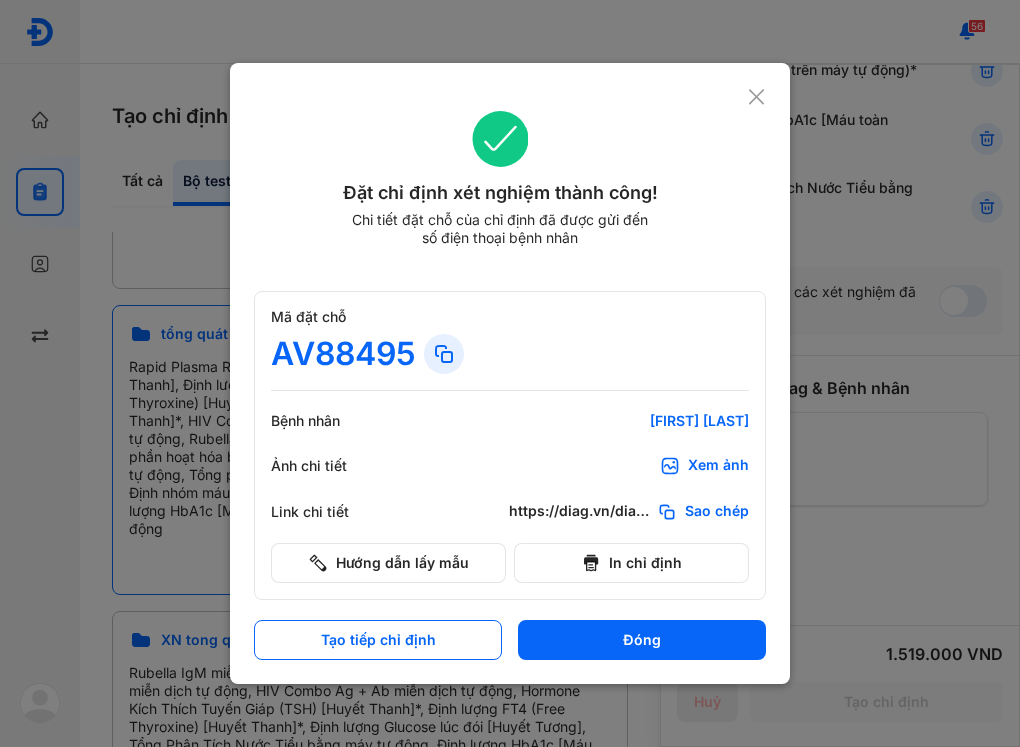 scroll, scrollTop: 905, scrollLeft: 0, axis: vertical 